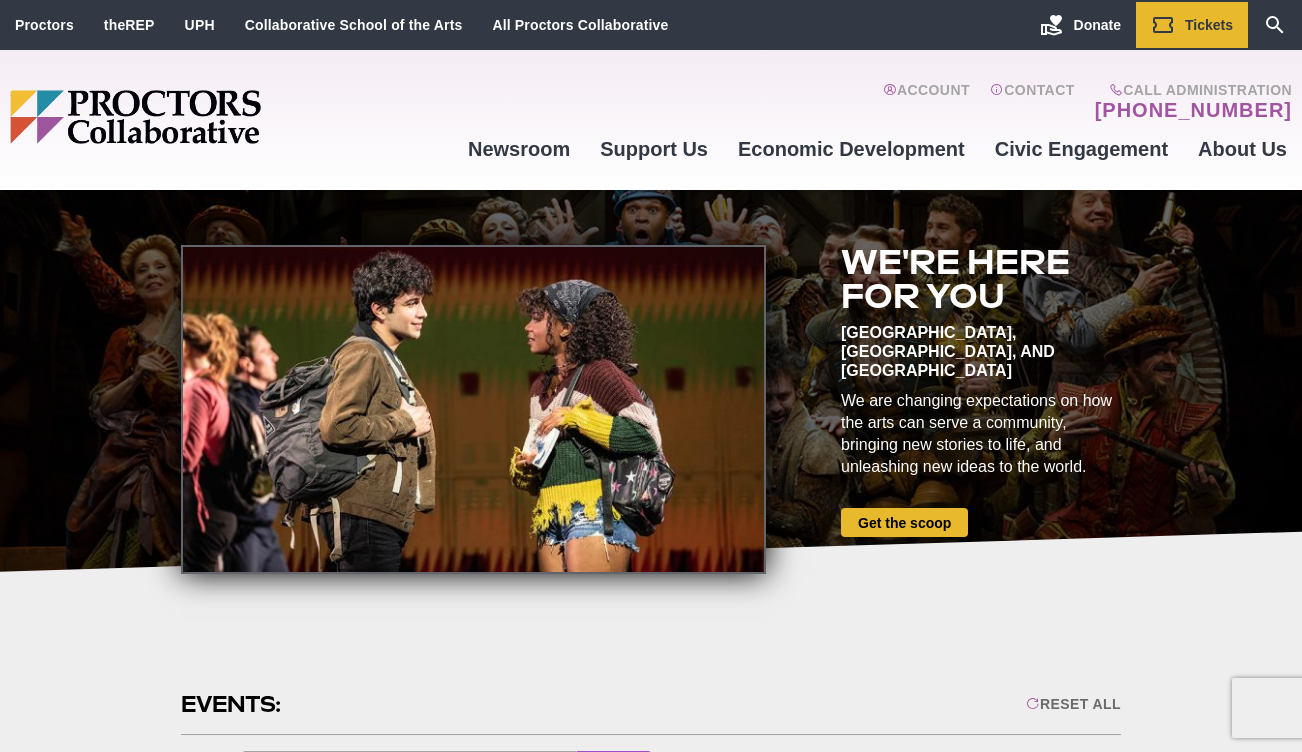 scroll, scrollTop: 0, scrollLeft: 0, axis: both 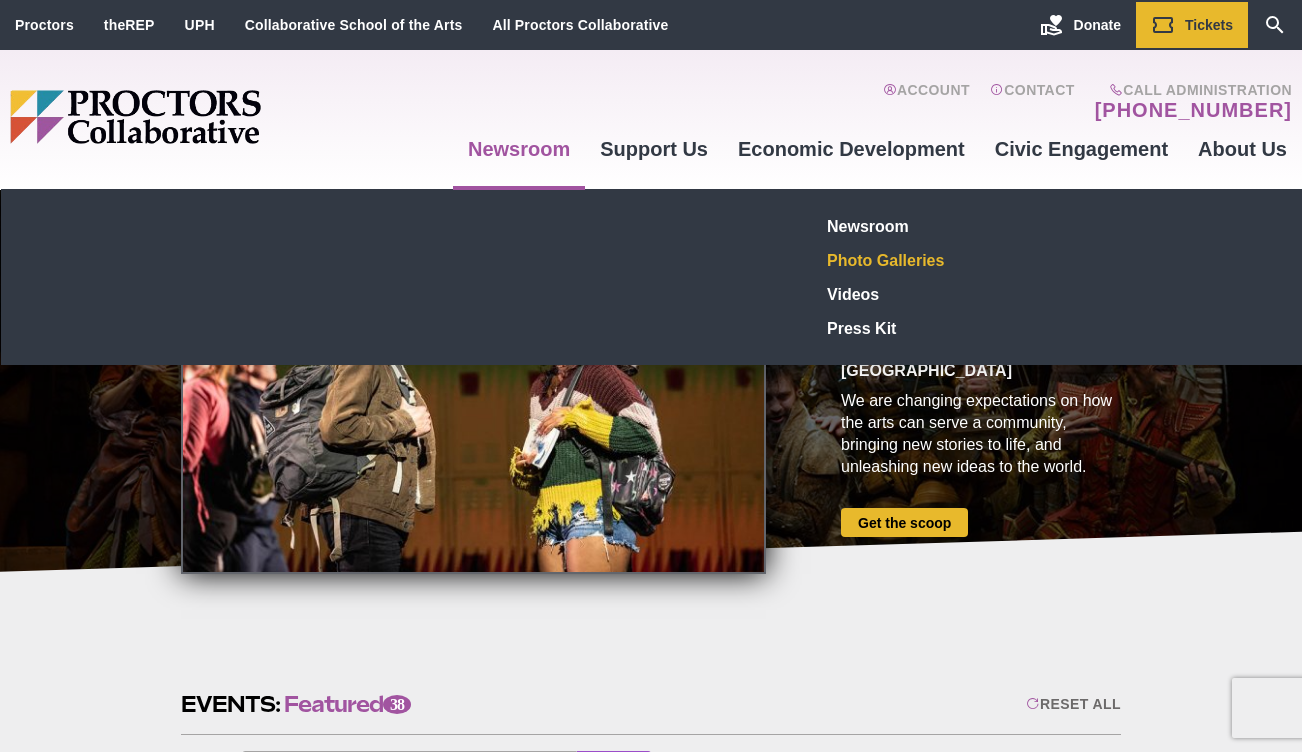 click on "Photo Galleries" at bounding box center (966, 260) 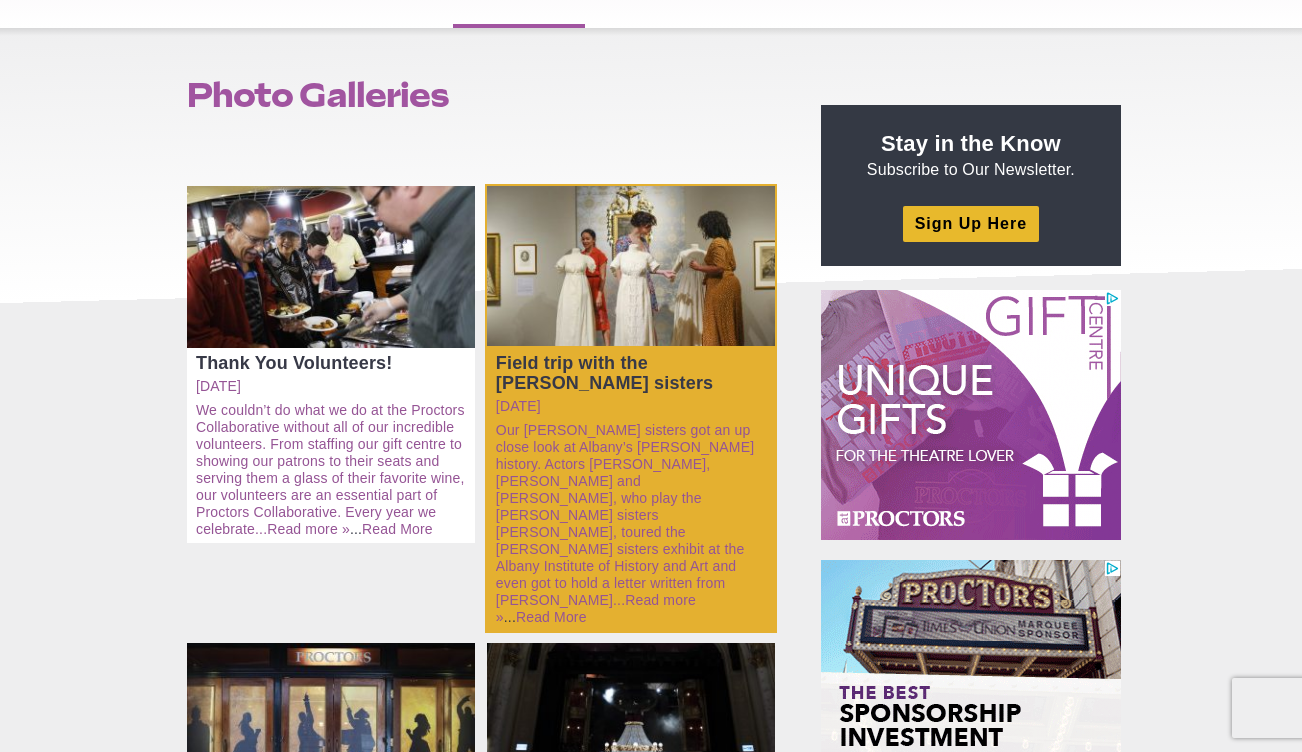 scroll, scrollTop: 0, scrollLeft: 0, axis: both 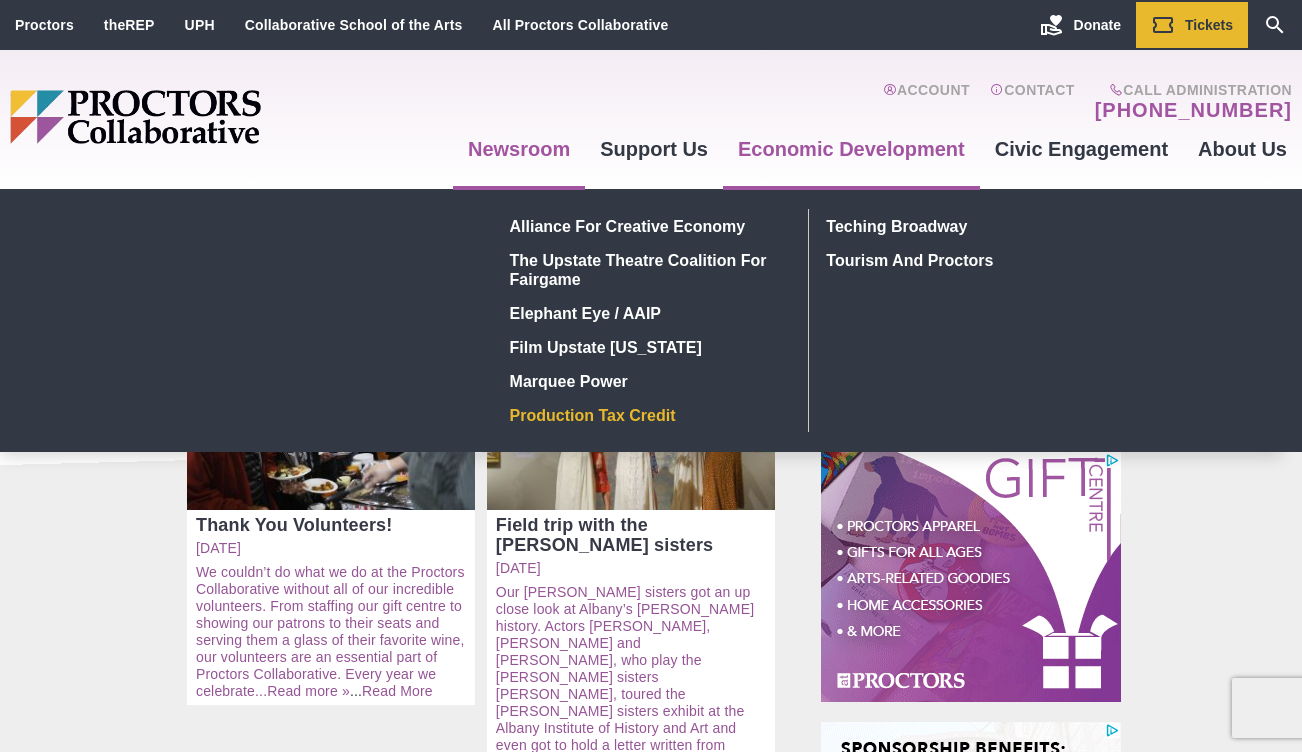 click on "Production Tax Credit" at bounding box center (647, 415) 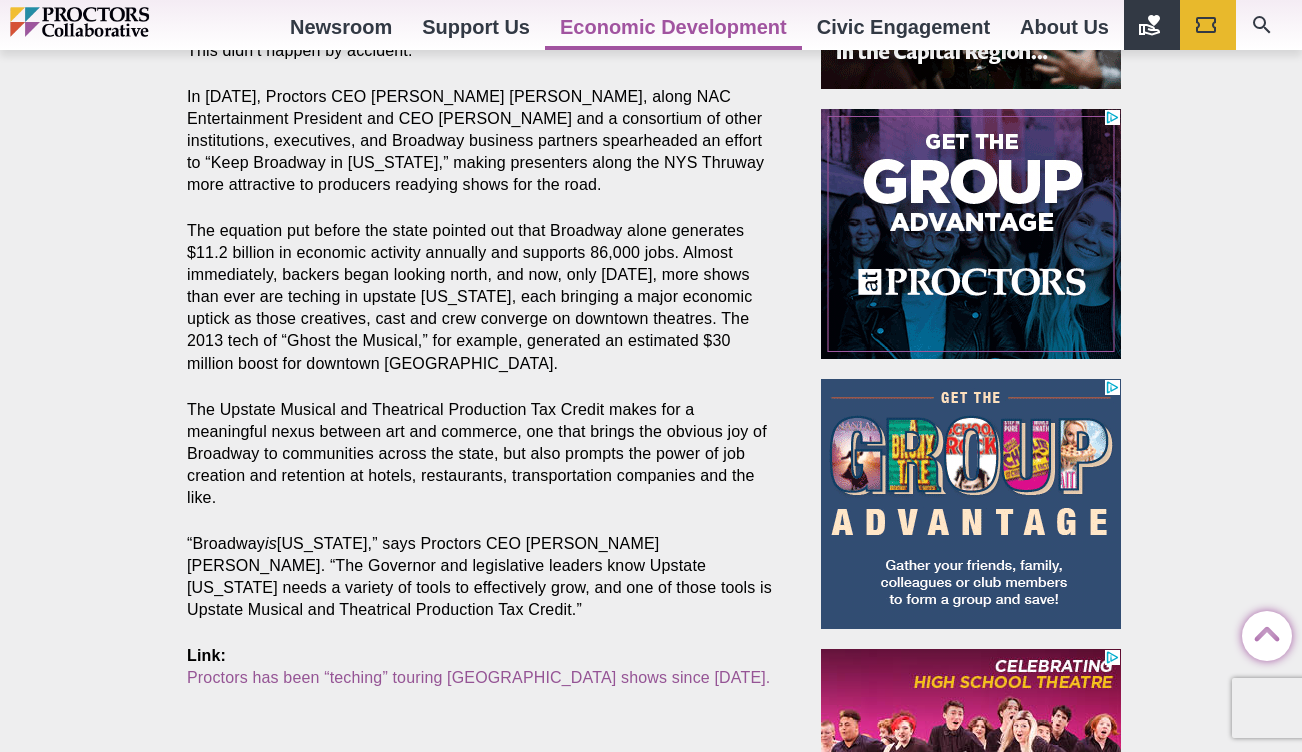 scroll, scrollTop: 620, scrollLeft: 0, axis: vertical 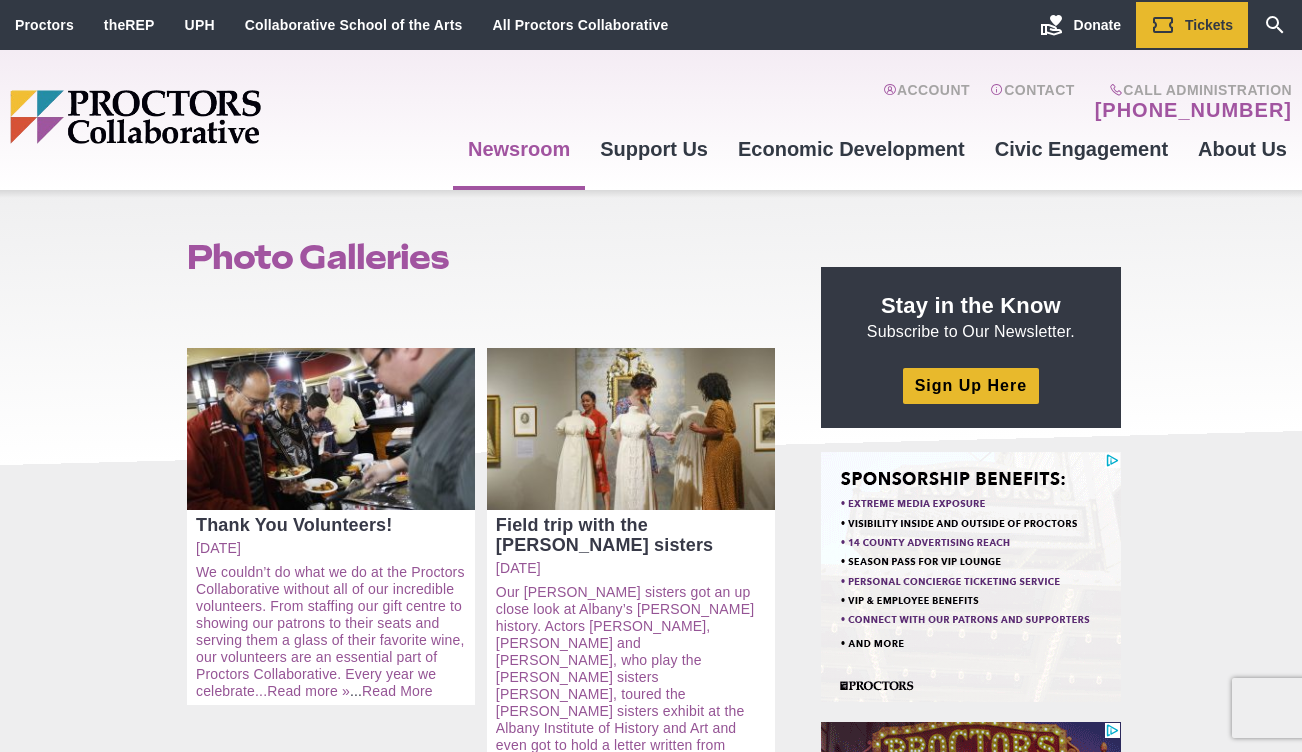 click at bounding box center (212, 117) 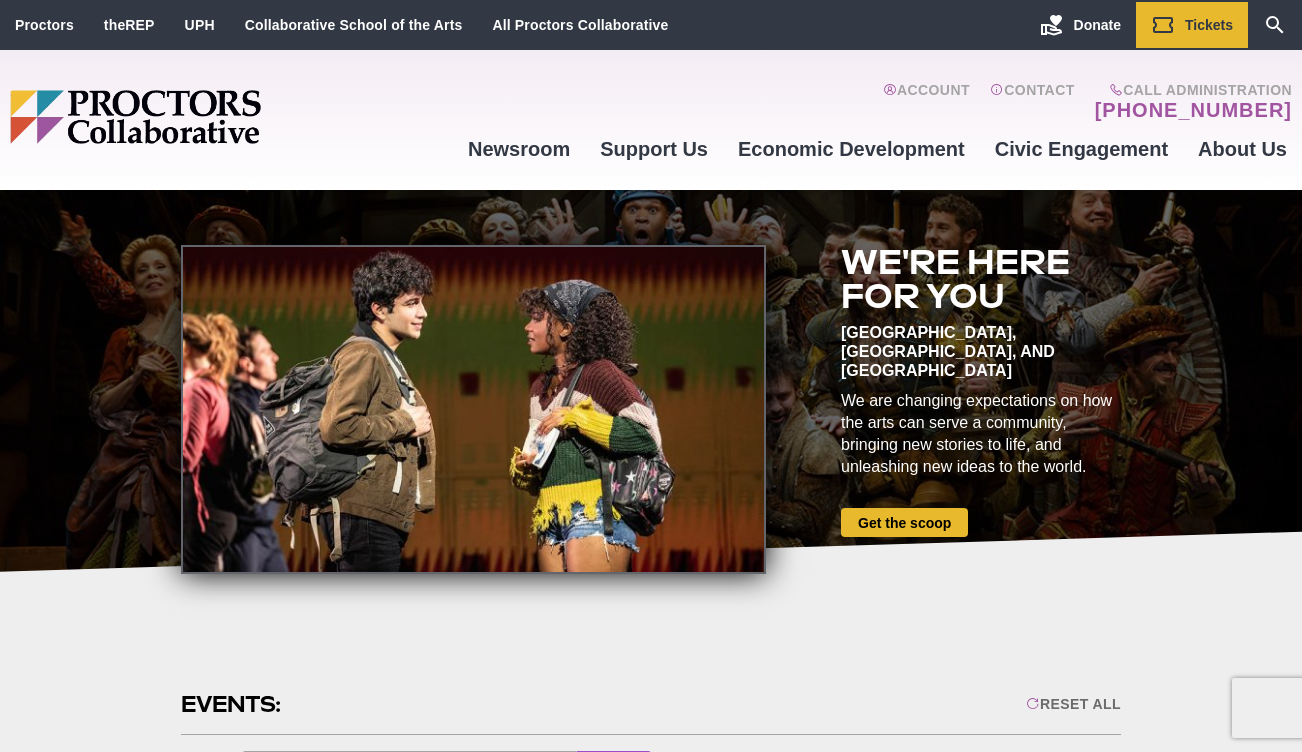 scroll, scrollTop: 0, scrollLeft: 0, axis: both 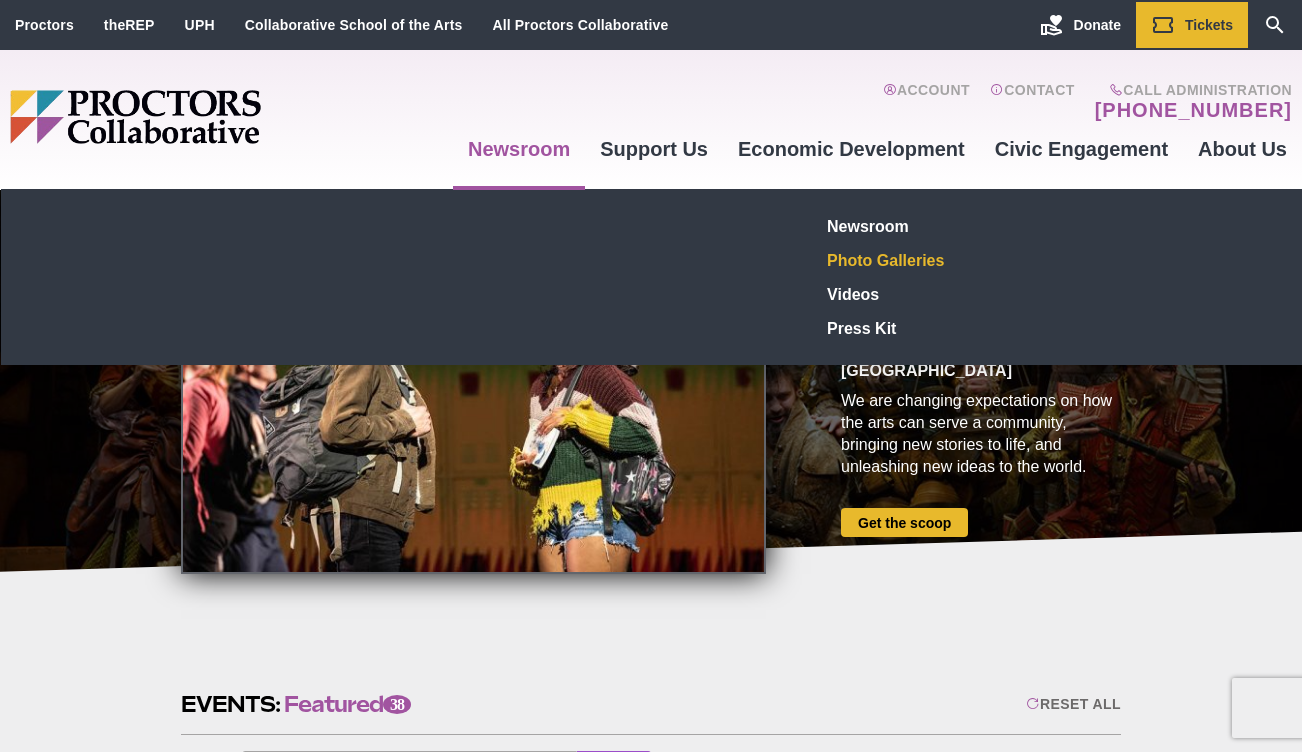 click on "Photo Galleries" at bounding box center [966, 260] 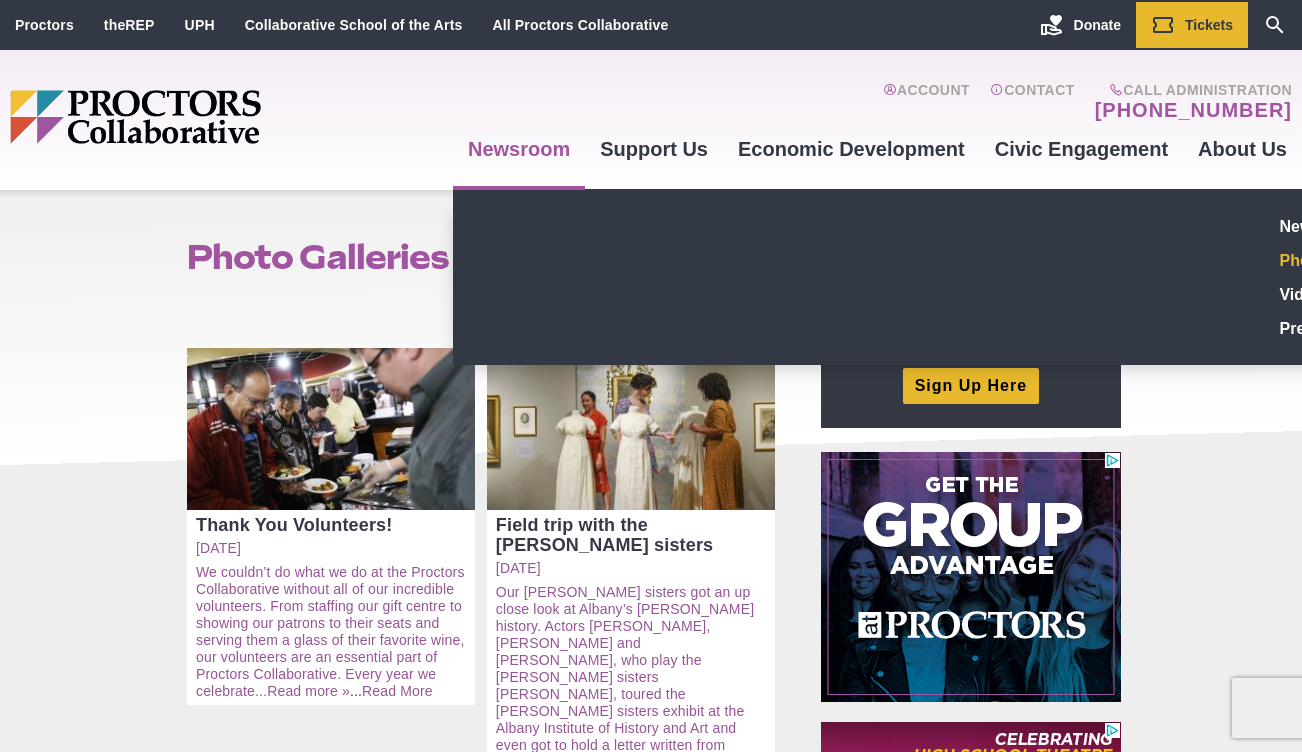 scroll, scrollTop: 0, scrollLeft: 0, axis: both 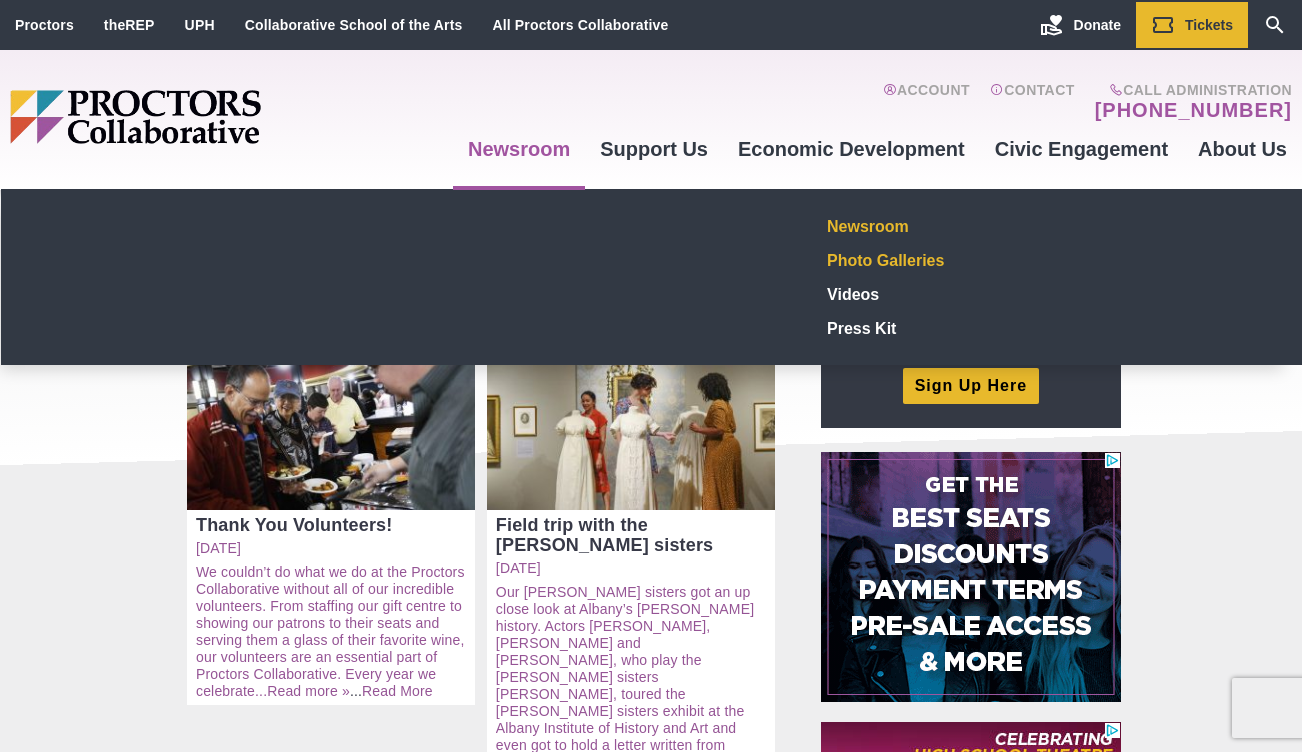 click on "Newsroom" at bounding box center [966, 226] 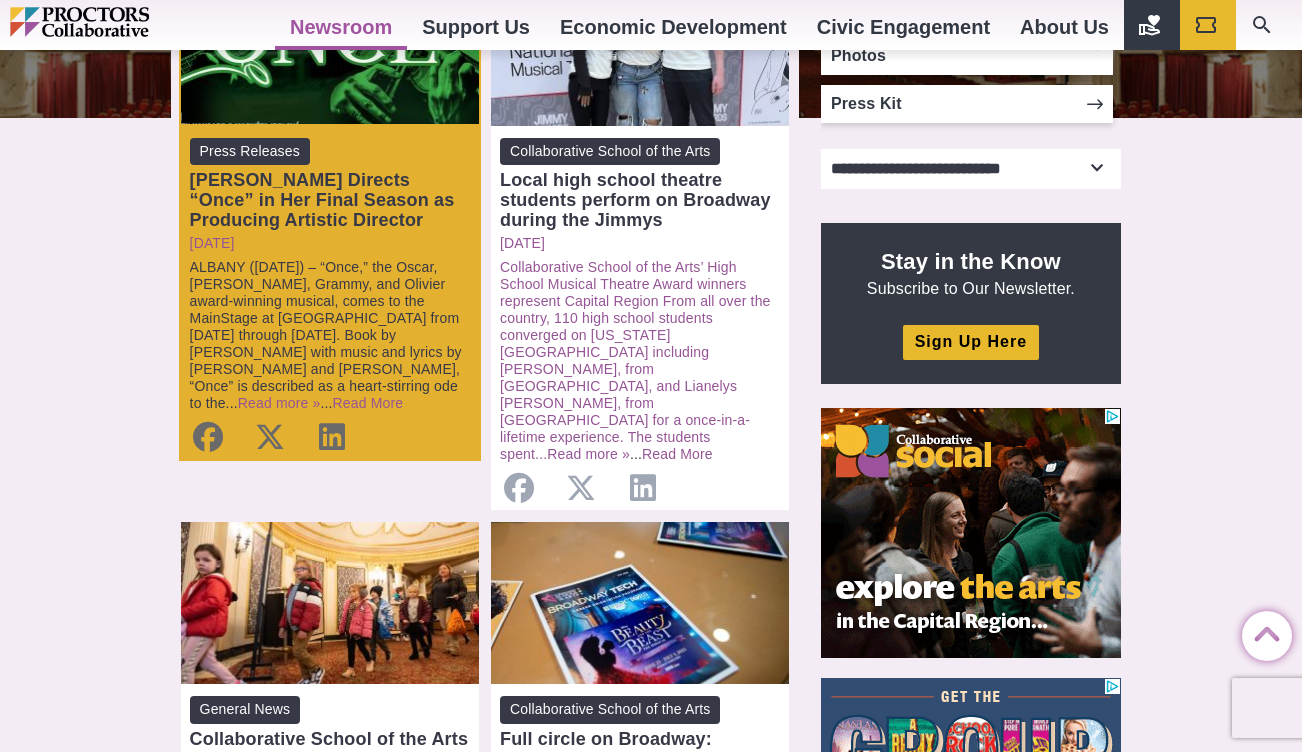 scroll, scrollTop: 383, scrollLeft: 0, axis: vertical 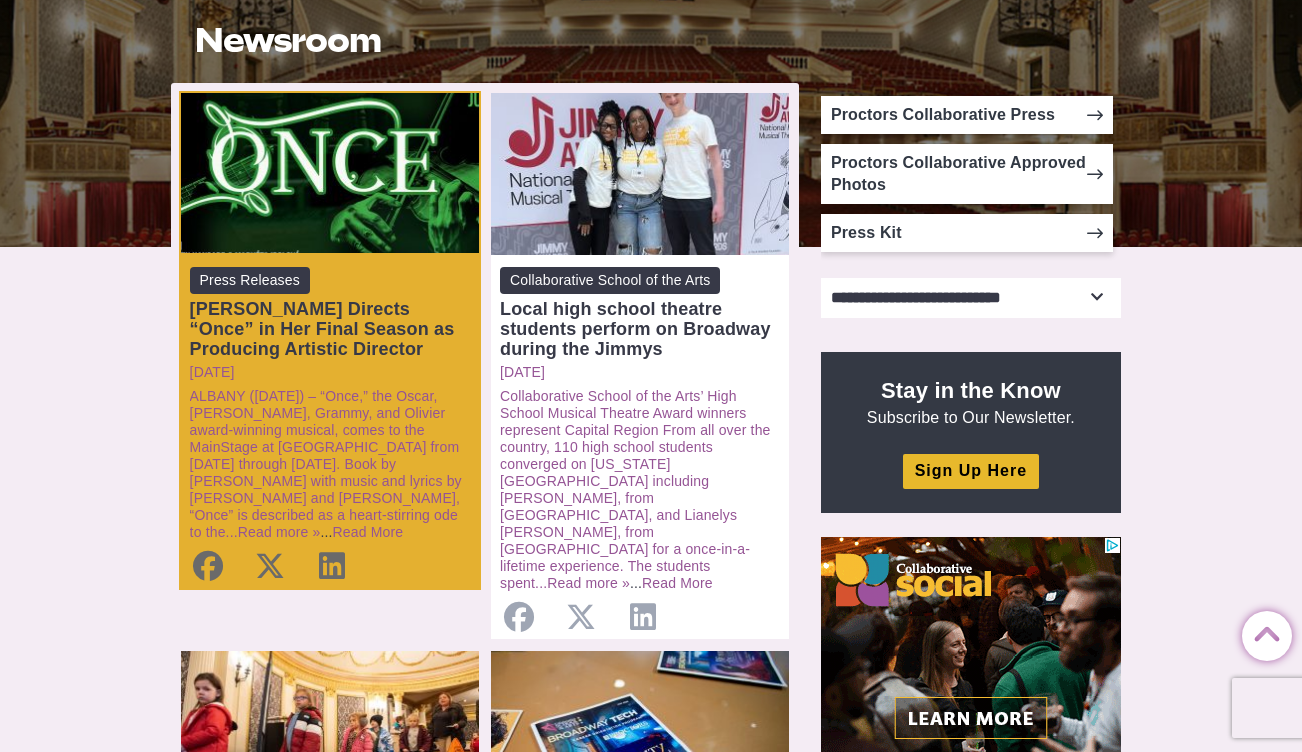 click on "Press Releases
Maggie Mancinelli-Cahill Directs “Once” in Her Final Season as Producing Artistic Director
Friday, June 27, 2025 ALBANY (June 30) – “Once,” the Oscar, Tony, Grammy, and Olivier award-winning musical, comes to the MainStage at Capital Repertory Theatre from July 11 through Aug. 10. Book by Enda Walsh with music and lyrics by Glen Hansard and Markéta Irglová, “Once” is described as a heart‑stirring ode to the...   Read more »  ...  Read More
Share this to facebook
Share this to twitter
Share this to linkedin" at bounding box center [330, 421] 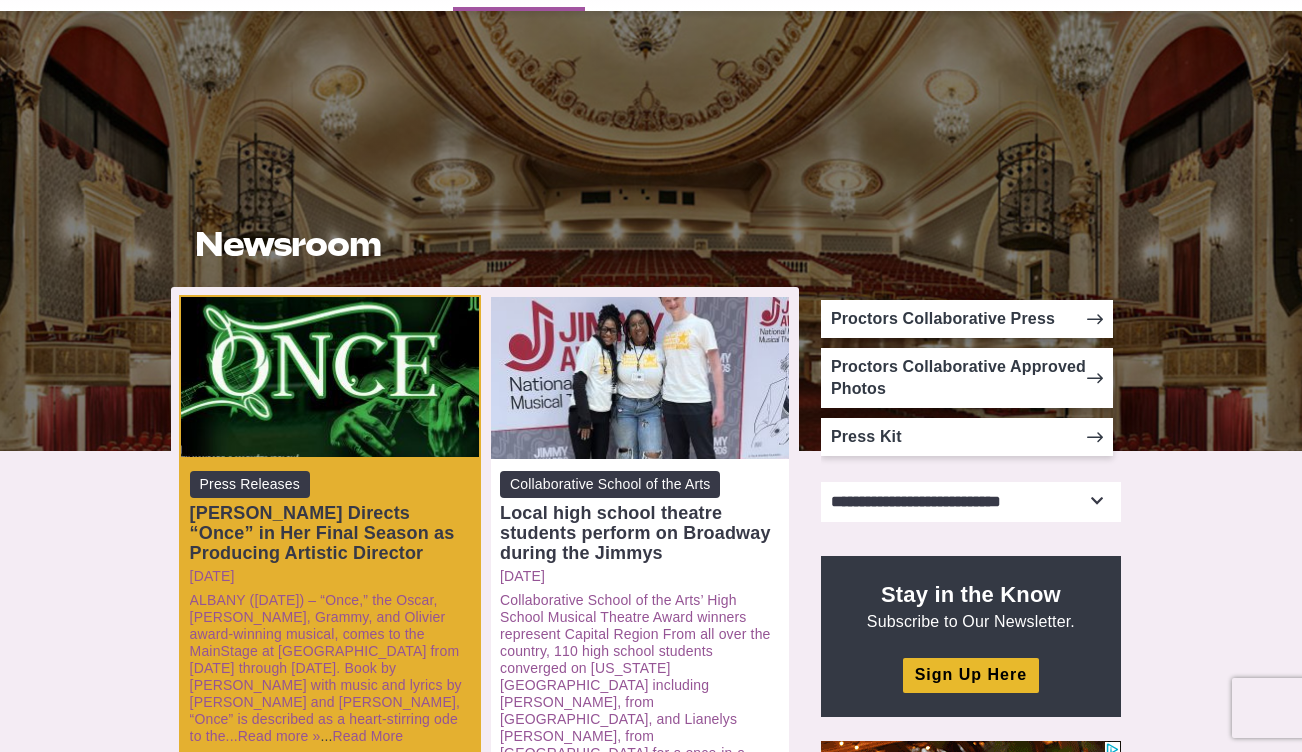 scroll, scrollTop: 180, scrollLeft: 0, axis: vertical 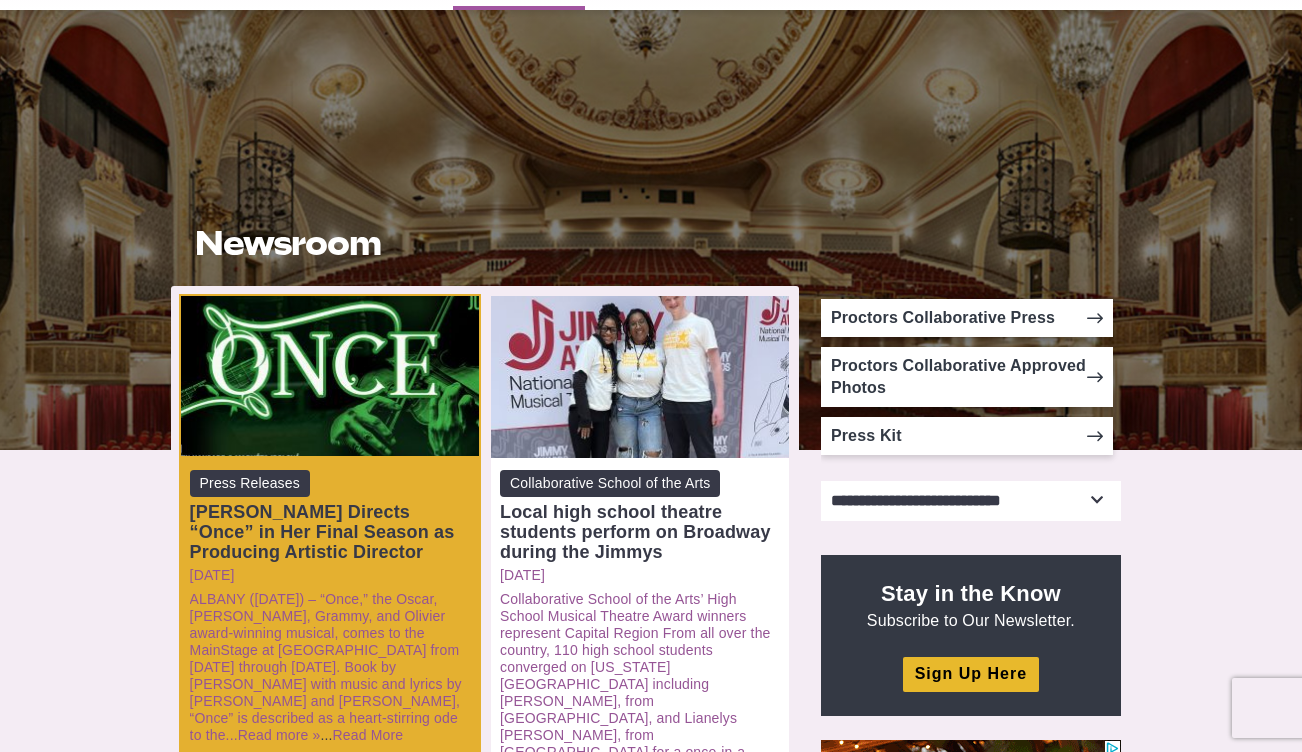 click on "Maggie Mancinelli-Cahill Directs “Once” in Her Final Season as Producing Artistic Director" at bounding box center (330, 532) 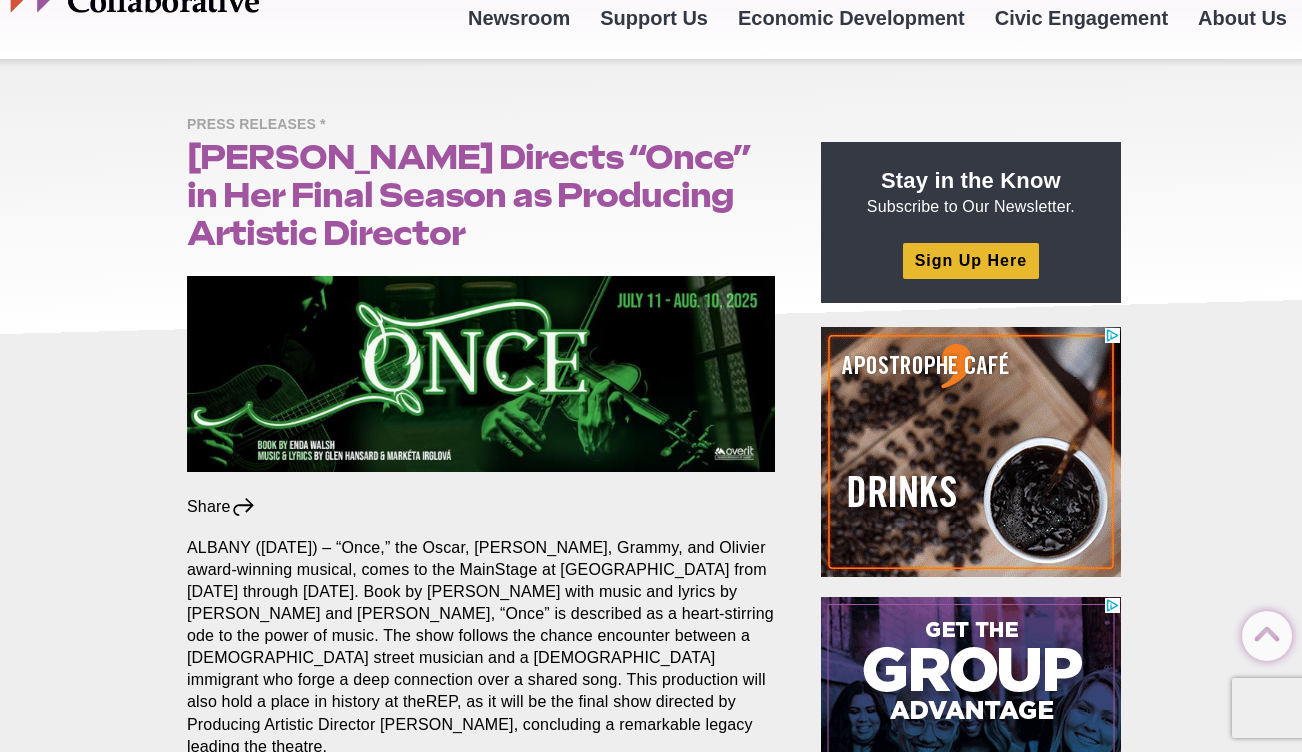 scroll, scrollTop: 0, scrollLeft: 0, axis: both 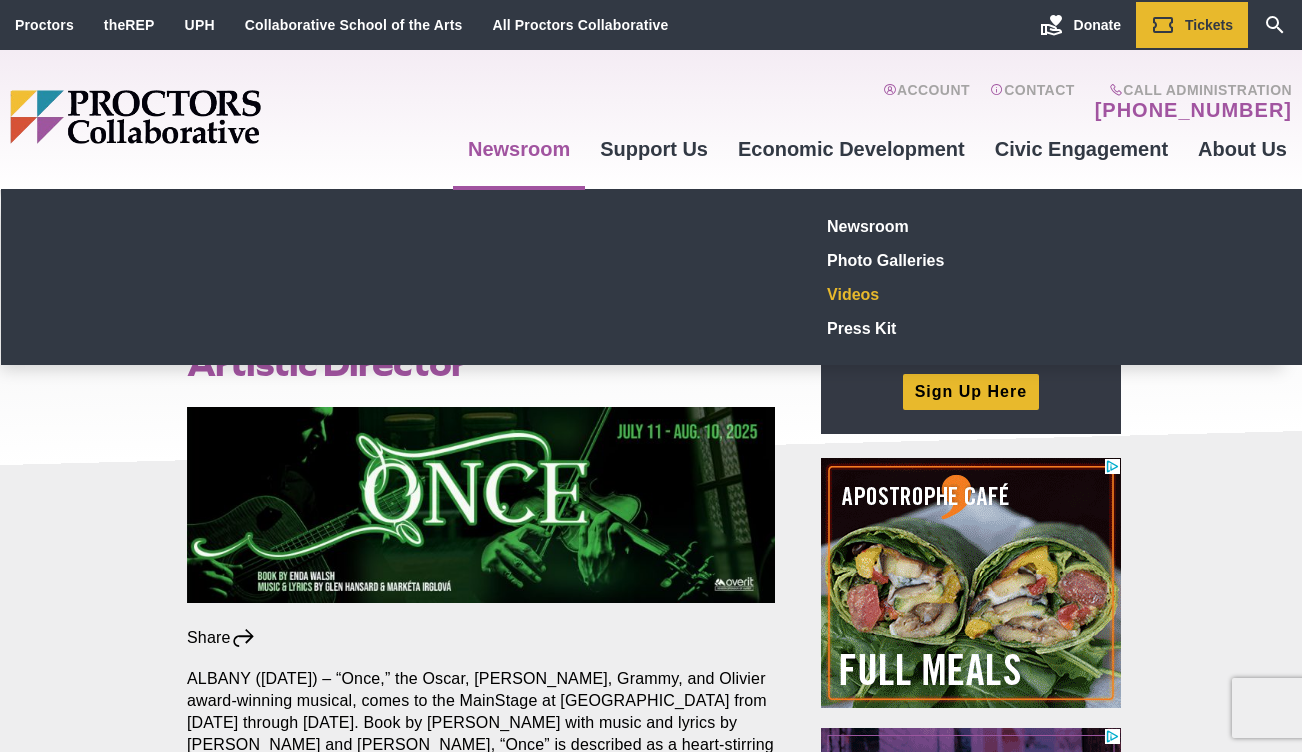 click on "Videos" at bounding box center [966, 294] 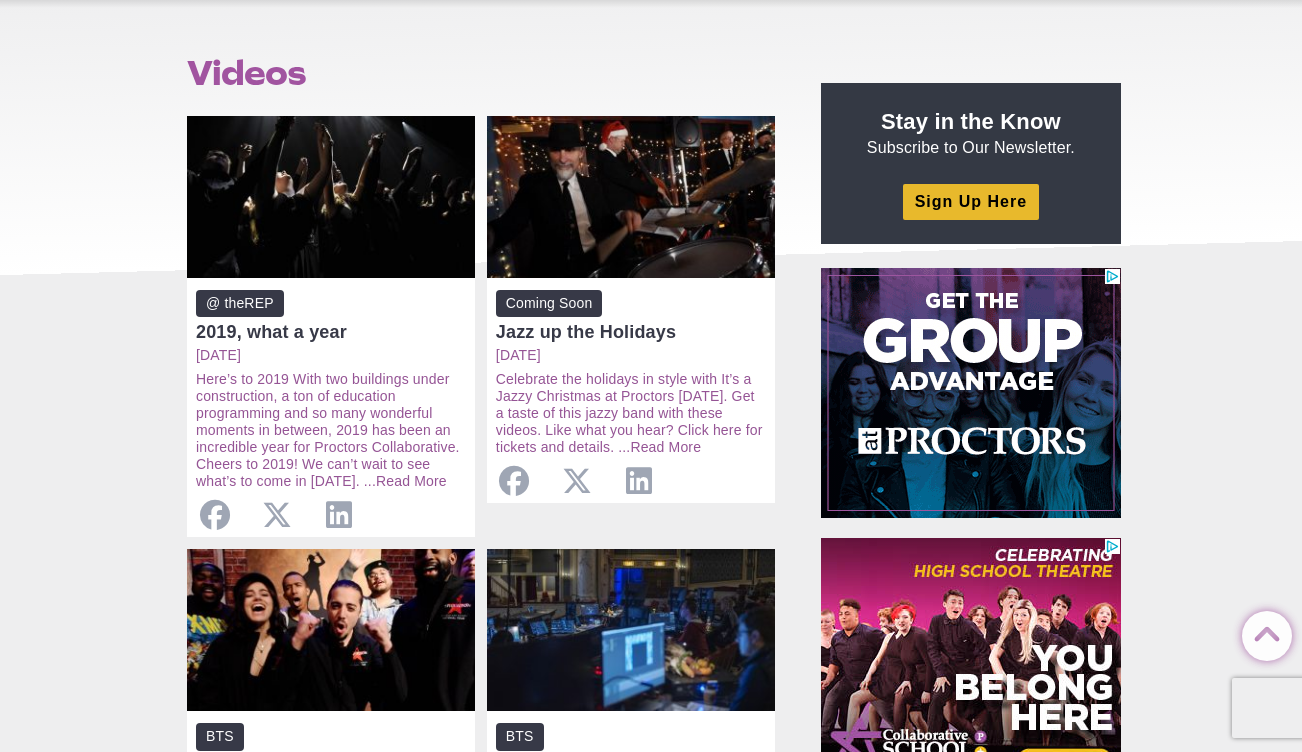 scroll, scrollTop: 0, scrollLeft: 0, axis: both 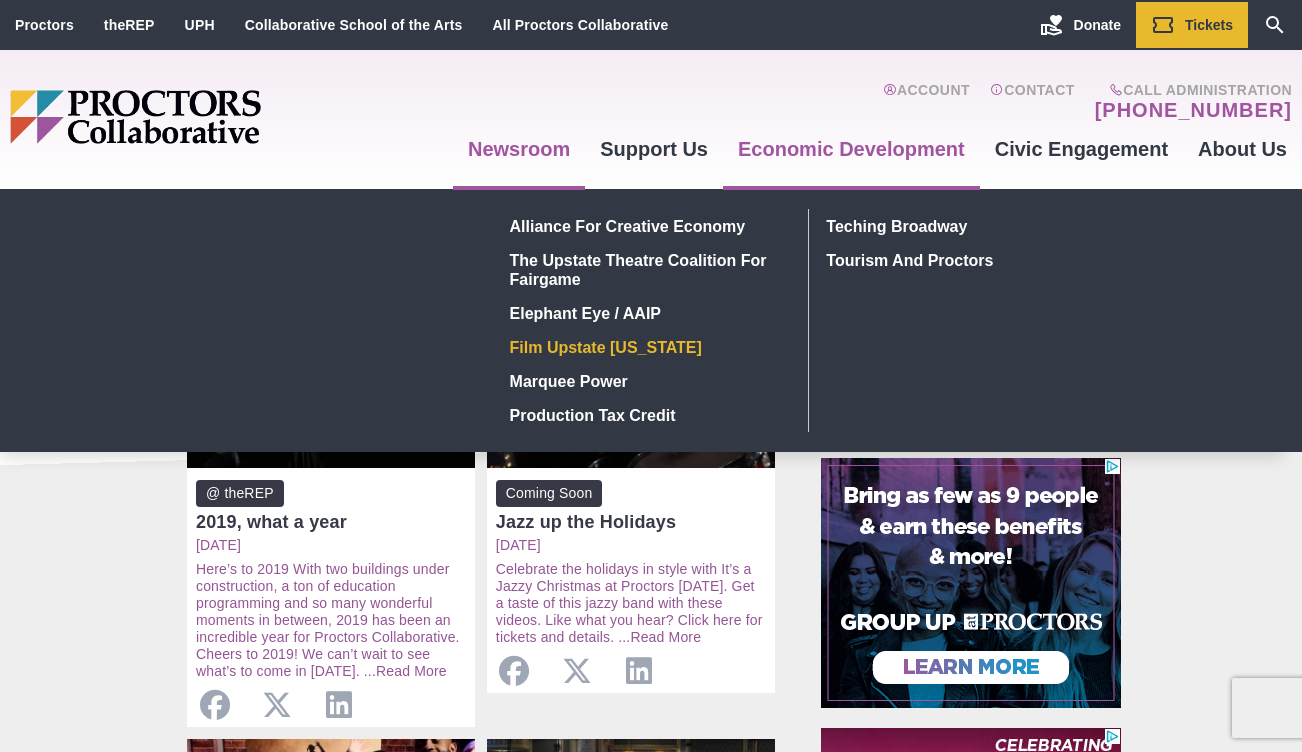 click on "Film Upstate [US_STATE]" at bounding box center (647, 347) 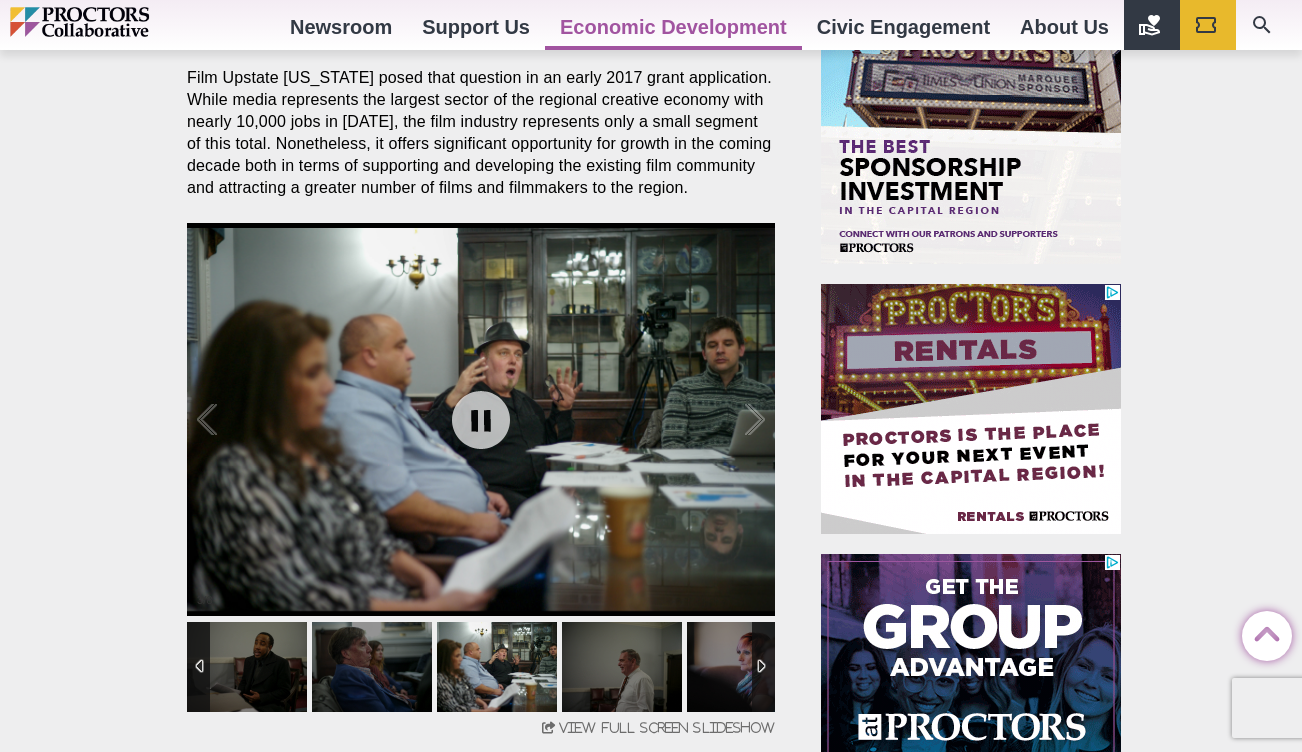 scroll, scrollTop: 893, scrollLeft: 0, axis: vertical 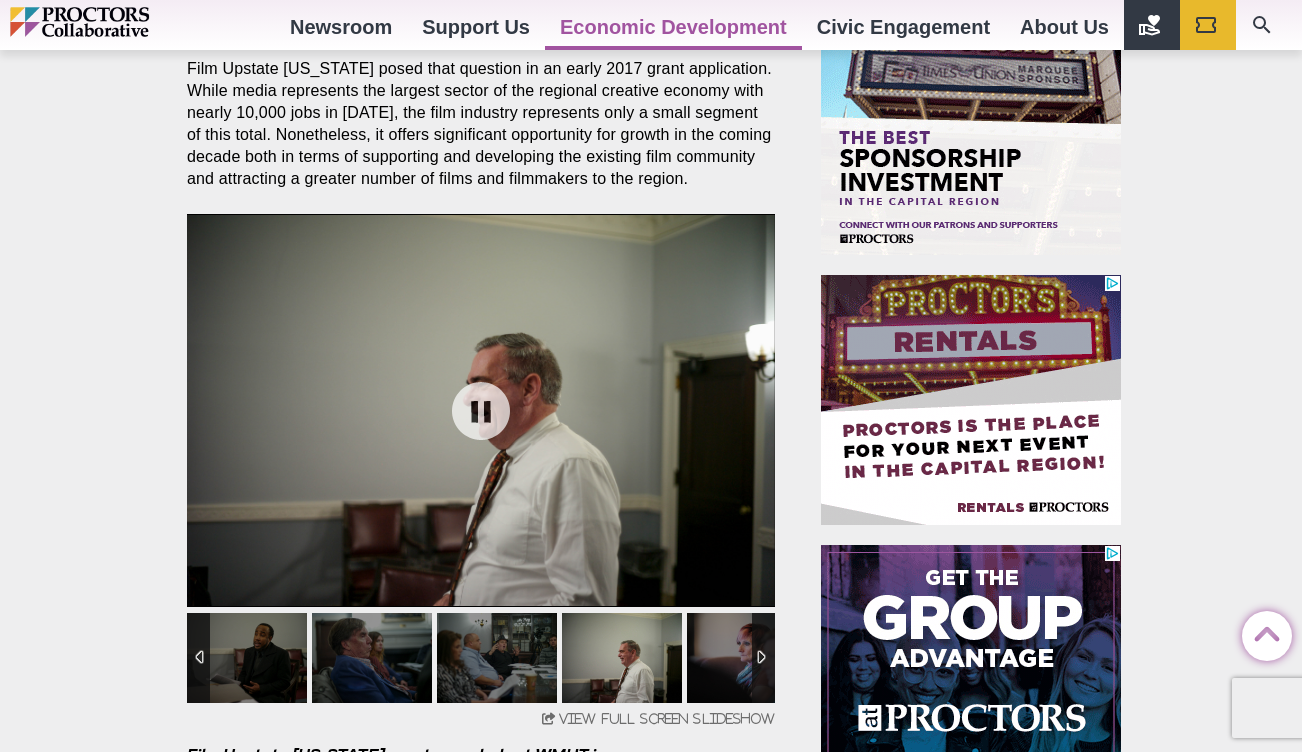 click at bounding box center [481, 410] 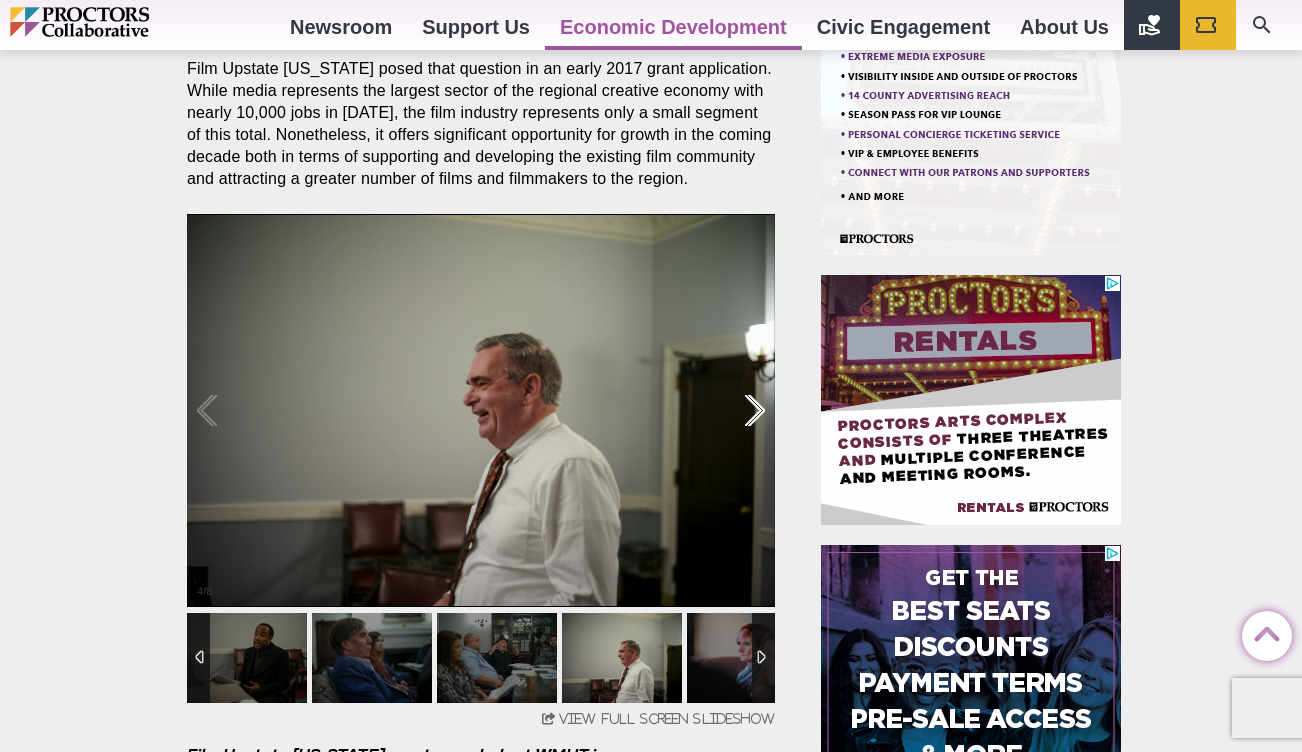 click at bounding box center [734, 411] 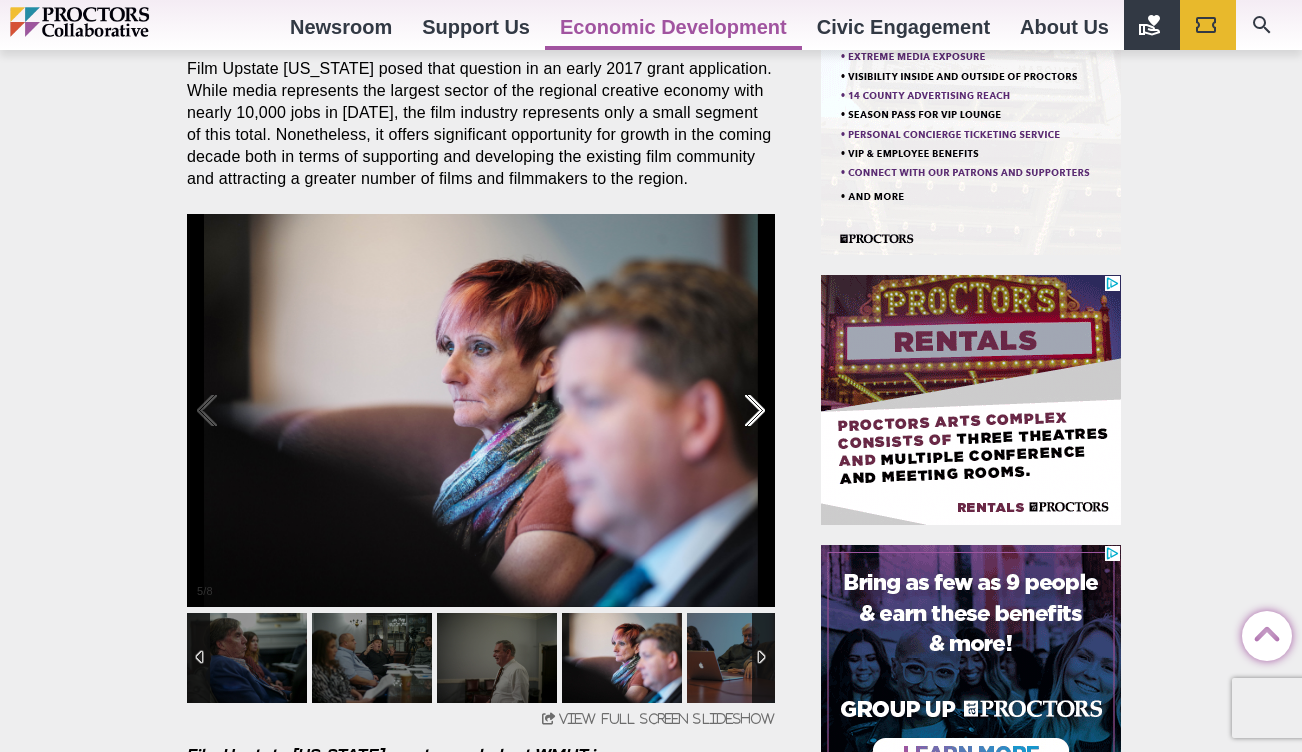click at bounding box center [734, 411] 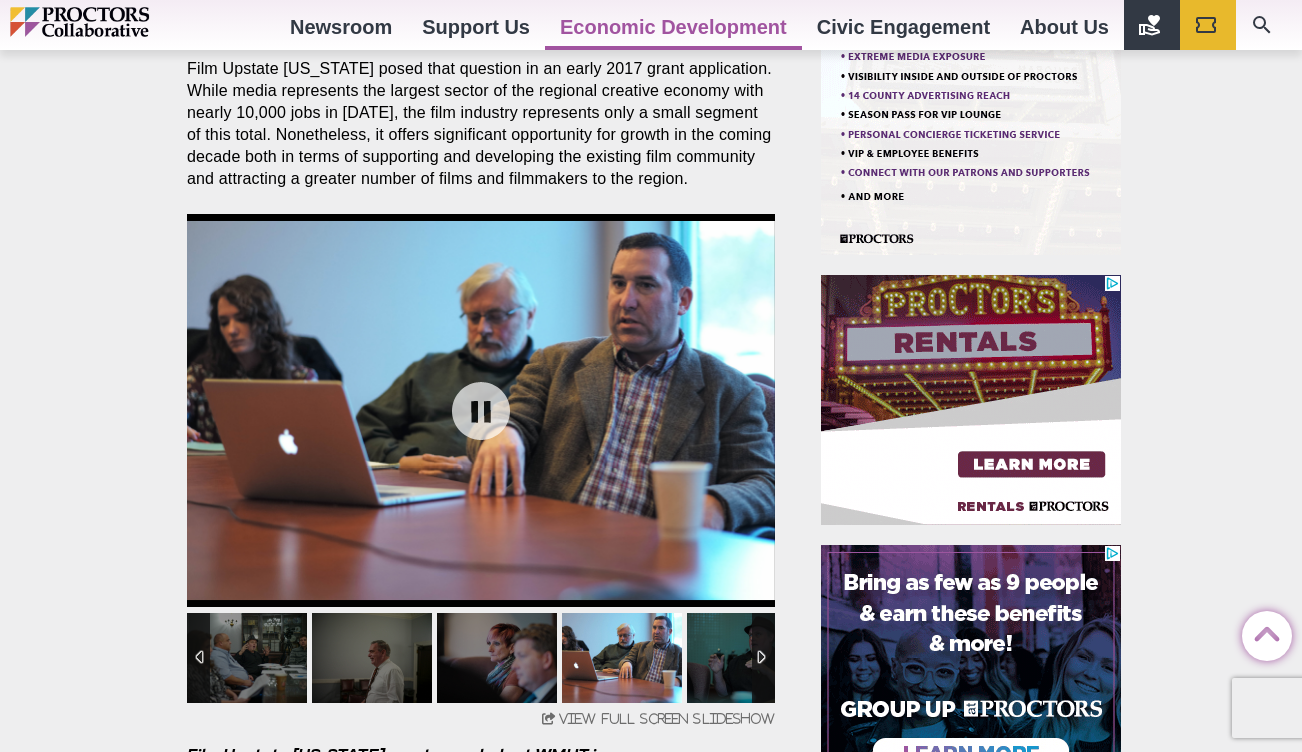 click at bounding box center [481, 410] 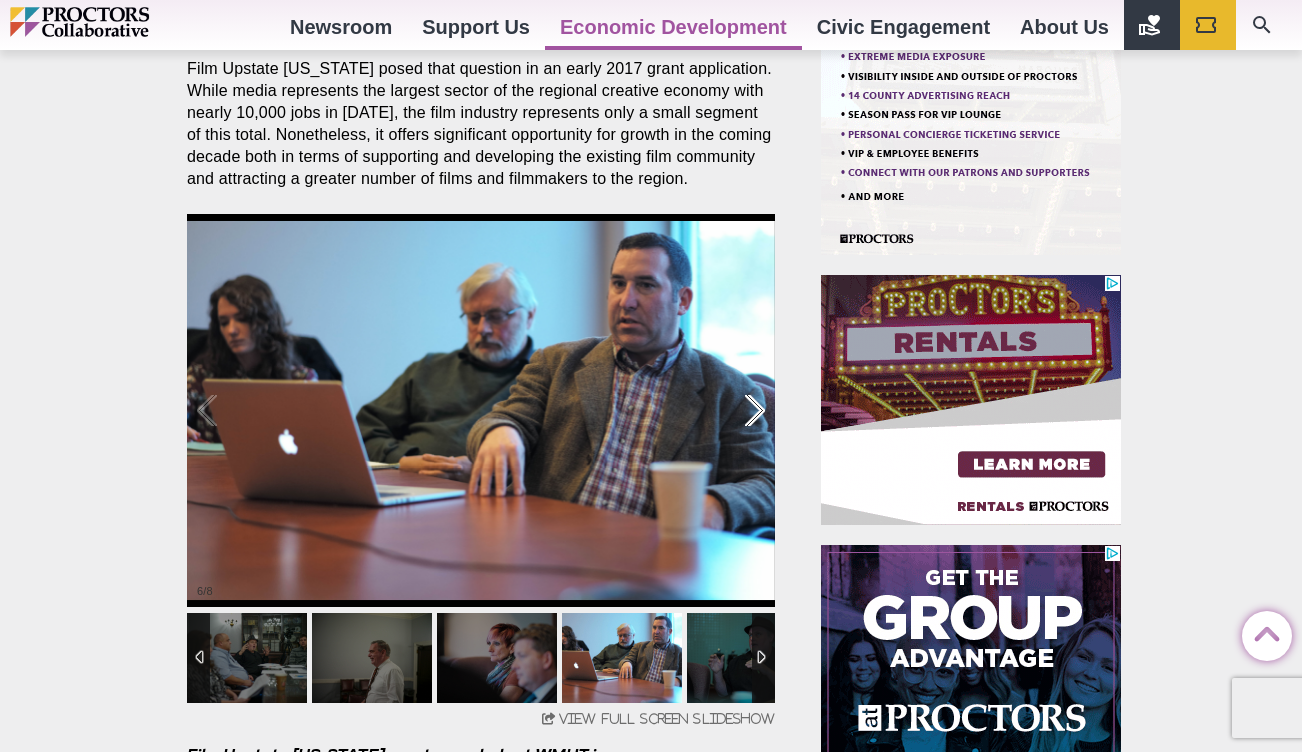 click at bounding box center [734, 411] 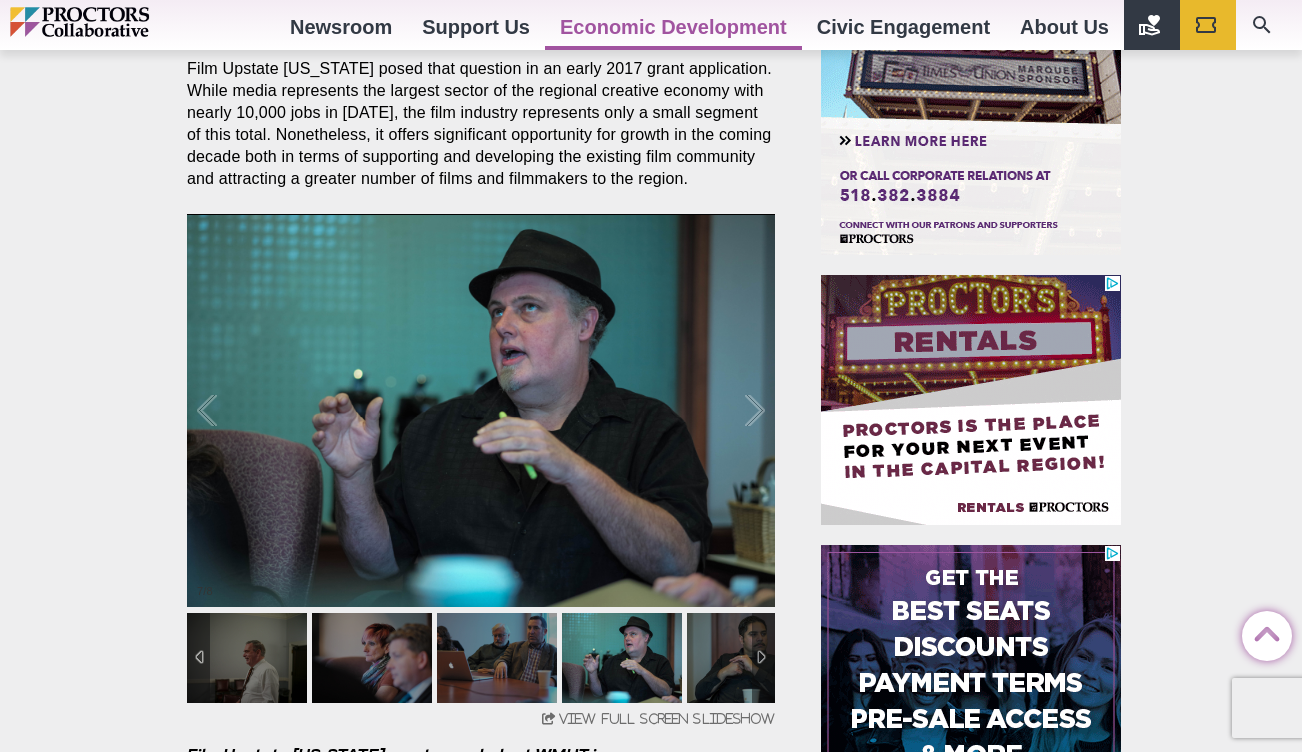 click at bounding box center (763, 658) 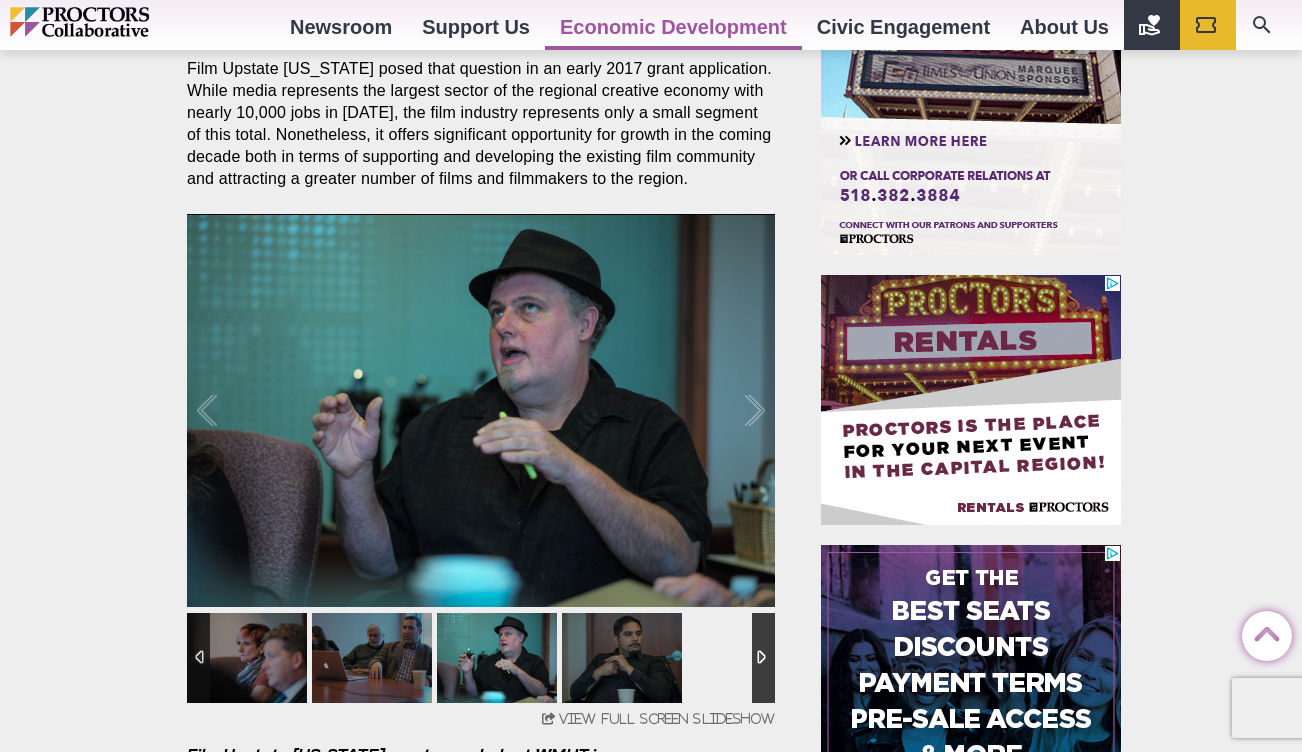 click at bounding box center [763, 658] 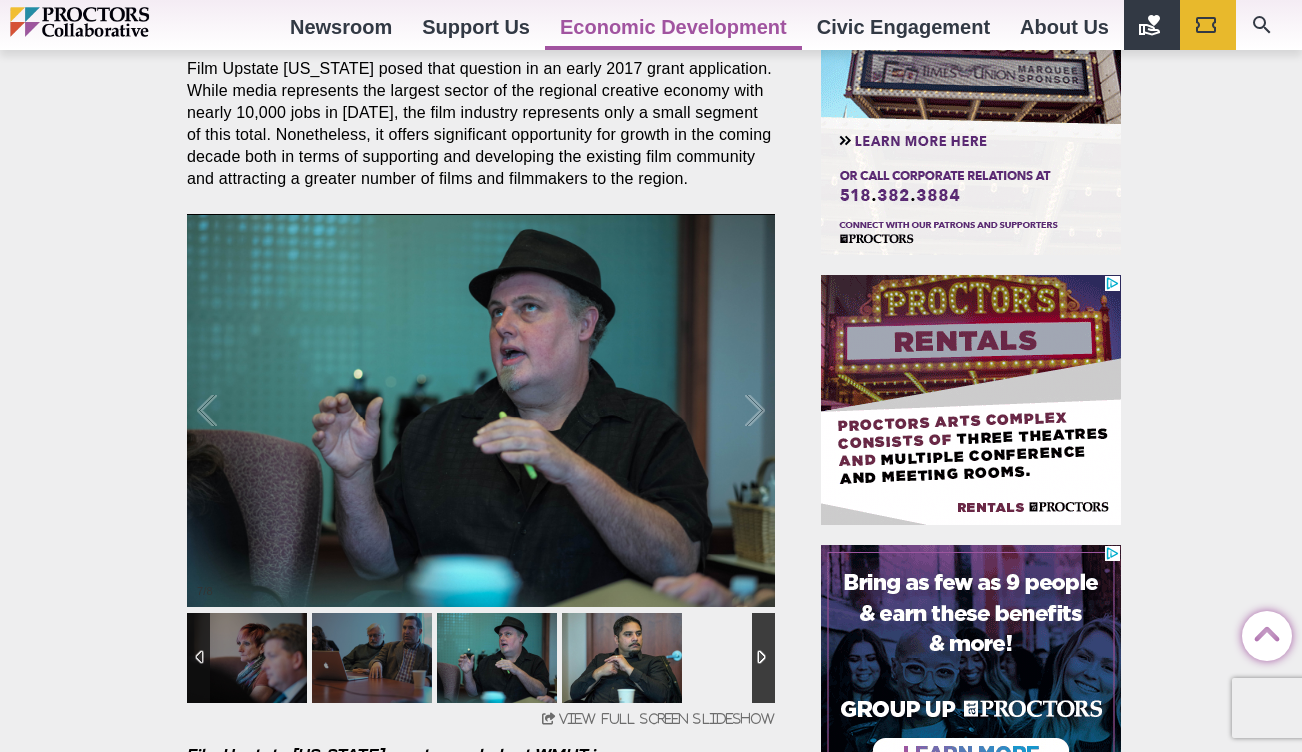 click at bounding box center [622, 658] 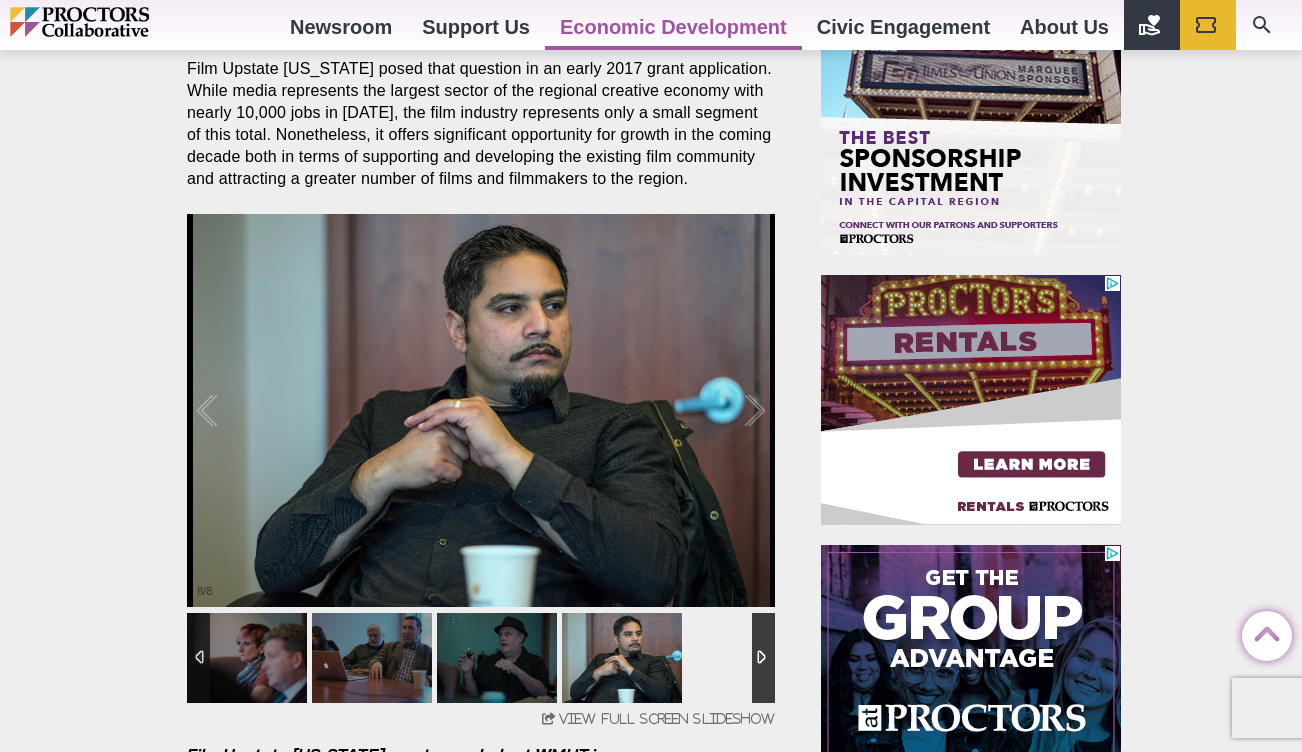 click at bounding box center (763, 658) 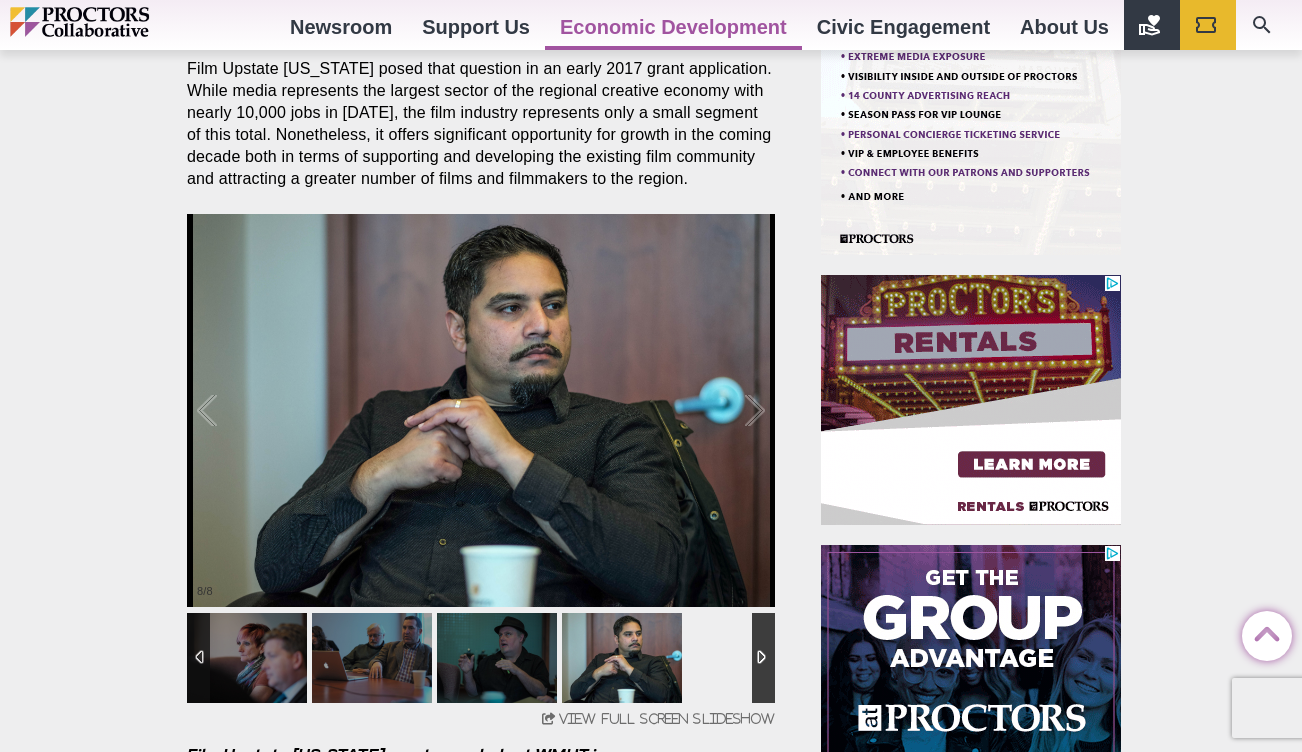 click at bounding box center [763, 658] 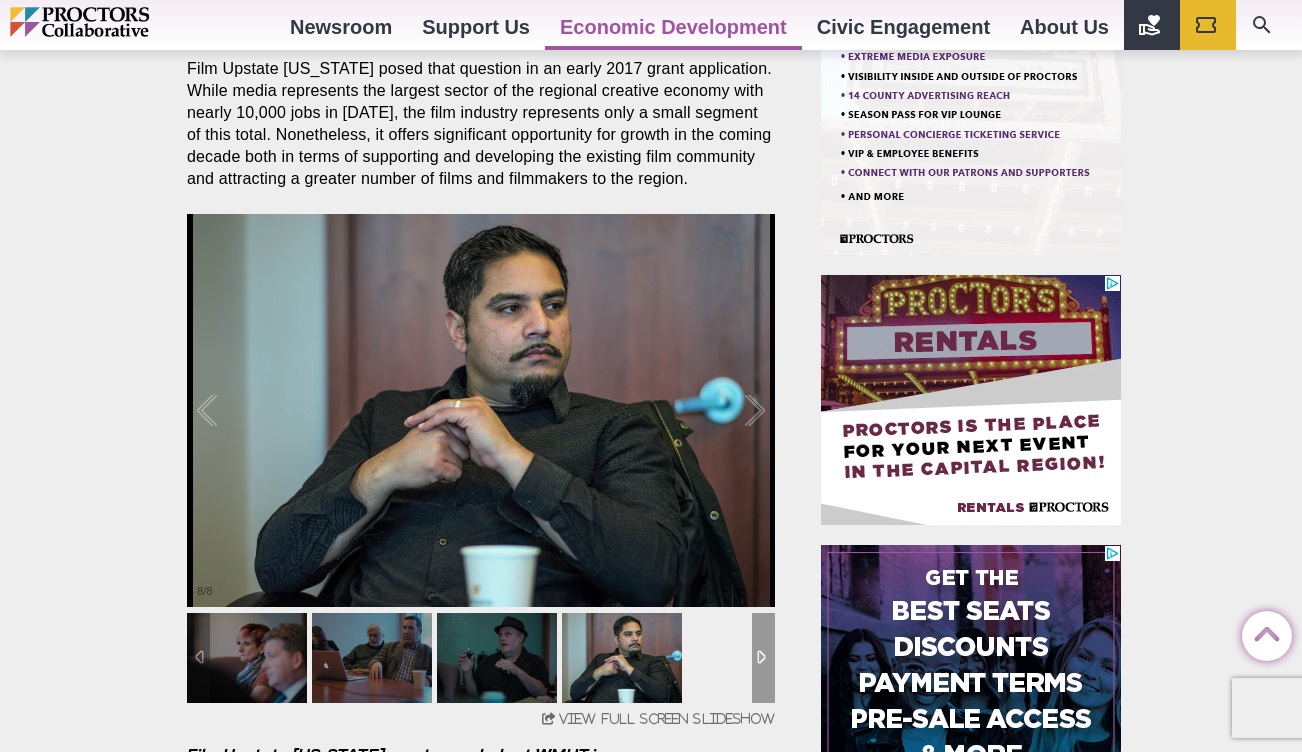 click at bounding box center [198, 658] 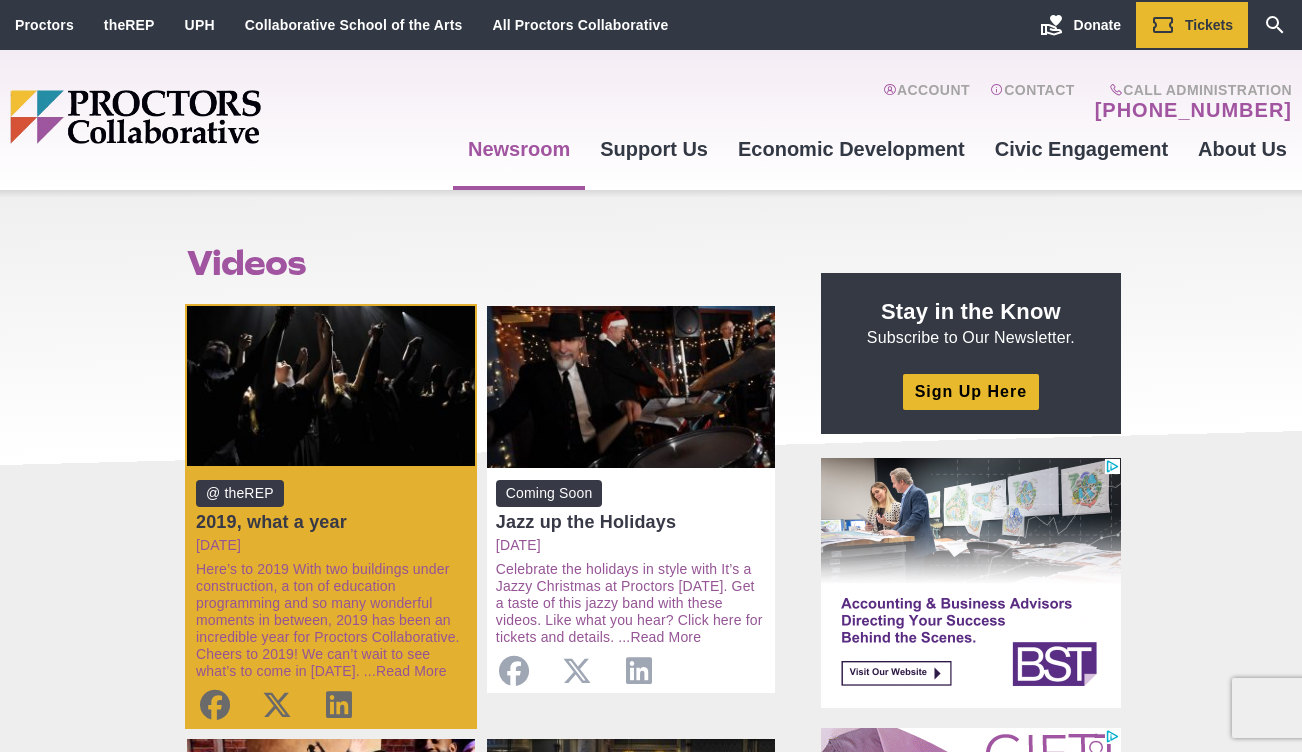 scroll, scrollTop: 0, scrollLeft: 0, axis: both 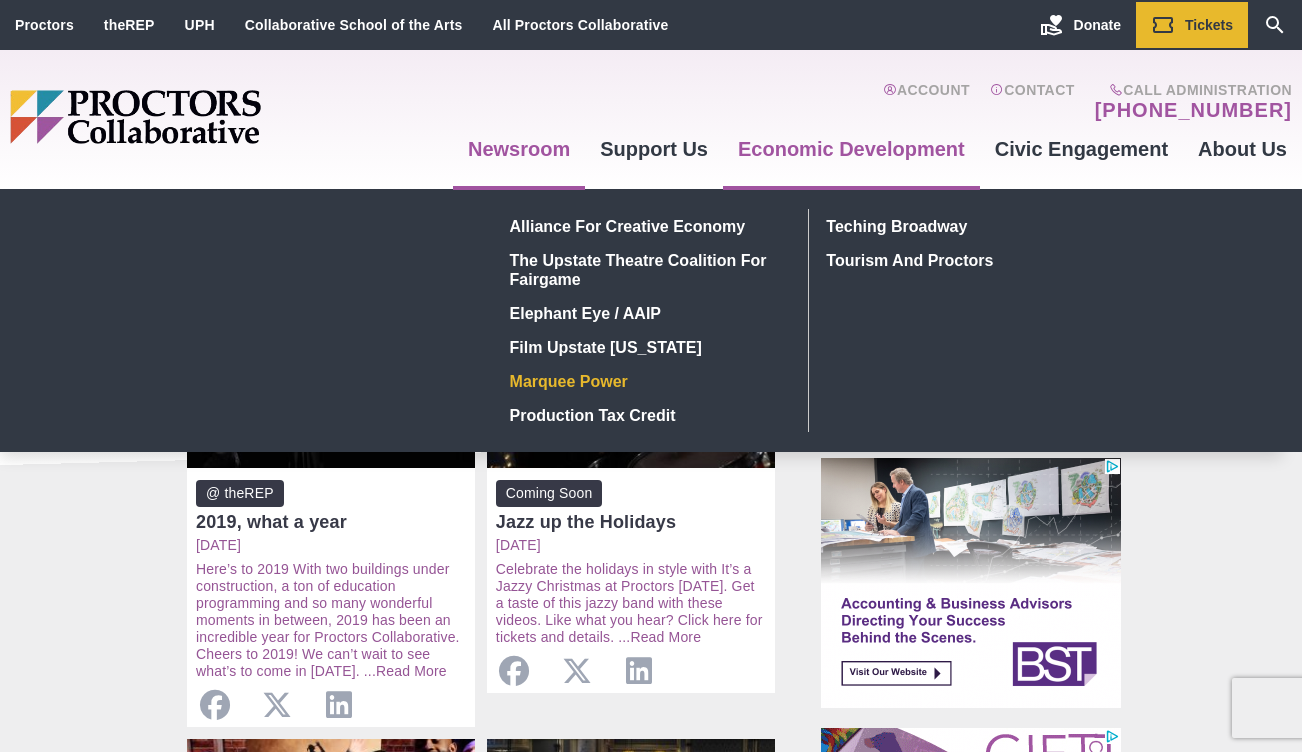 click on "Marquee Power" at bounding box center [647, 381] 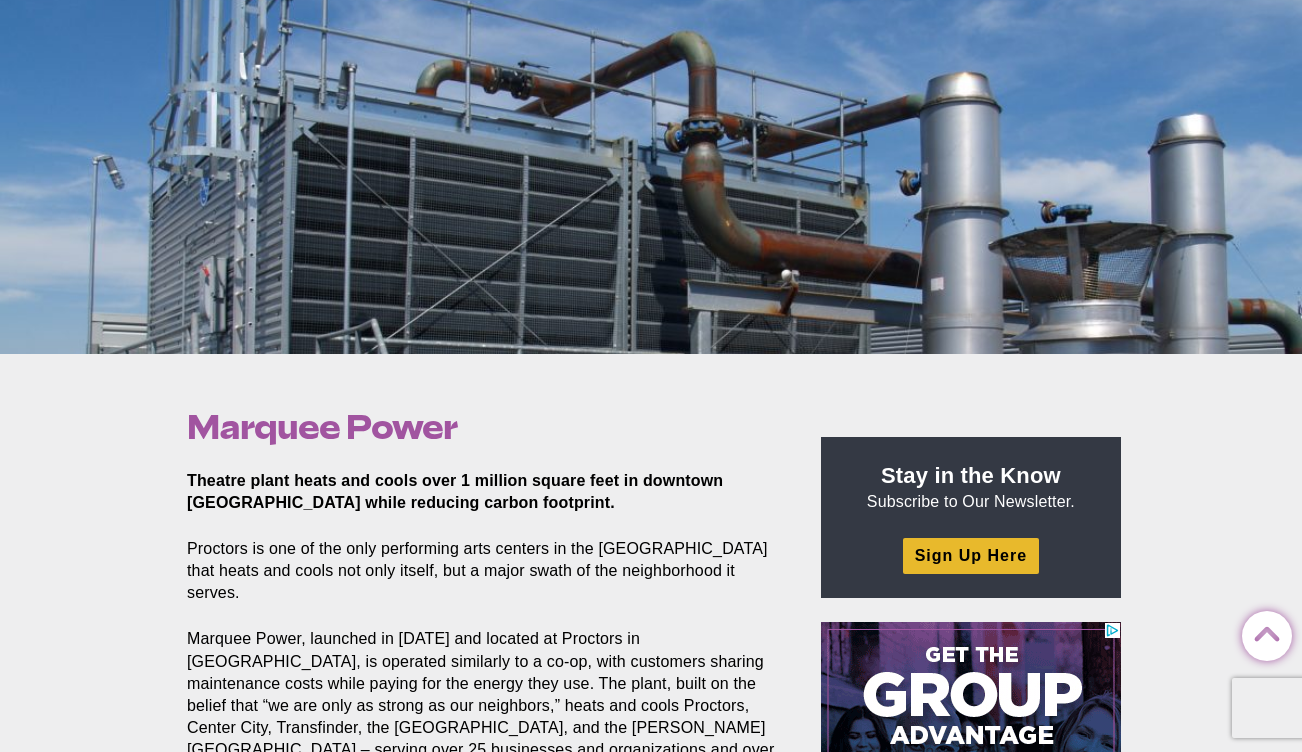 scroll, scrollTop: 0, scrollLeft: 0, axis: both 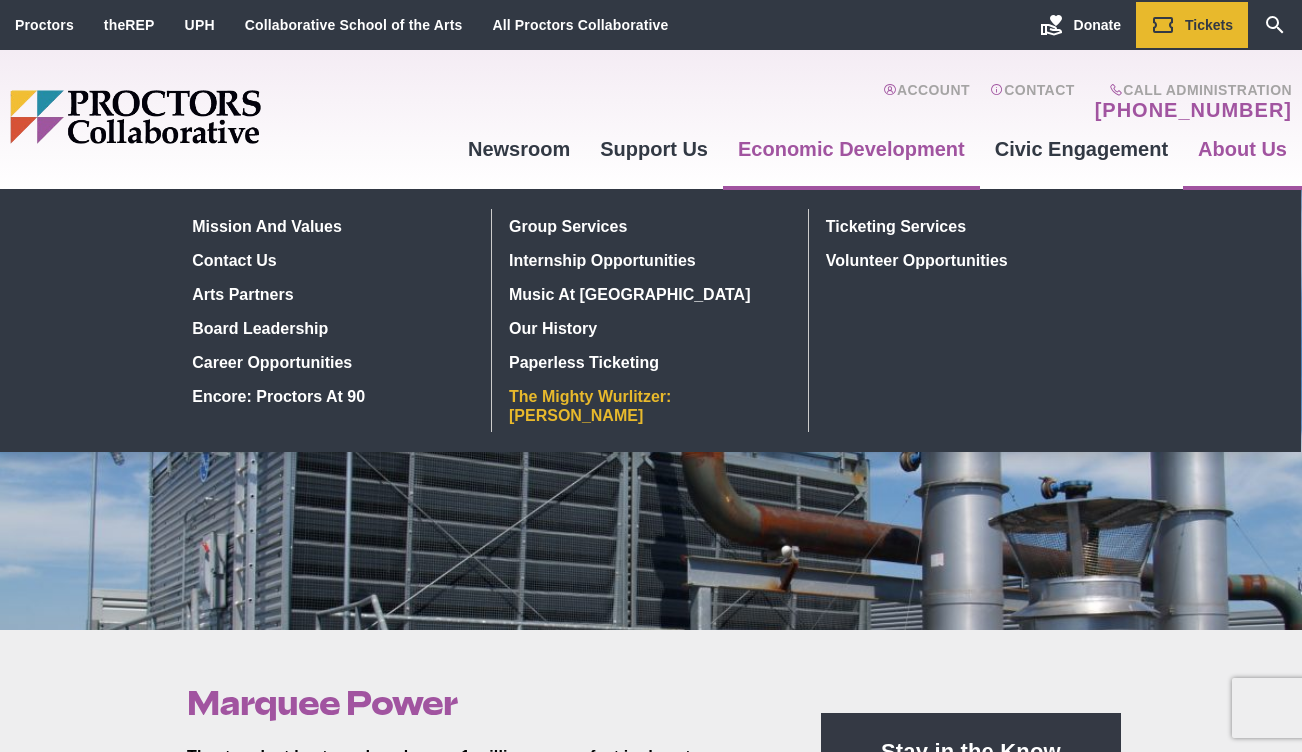 click on "The Mighty Wurlitzer: [PERSON_NAME]" at bounding box center (647, 405) 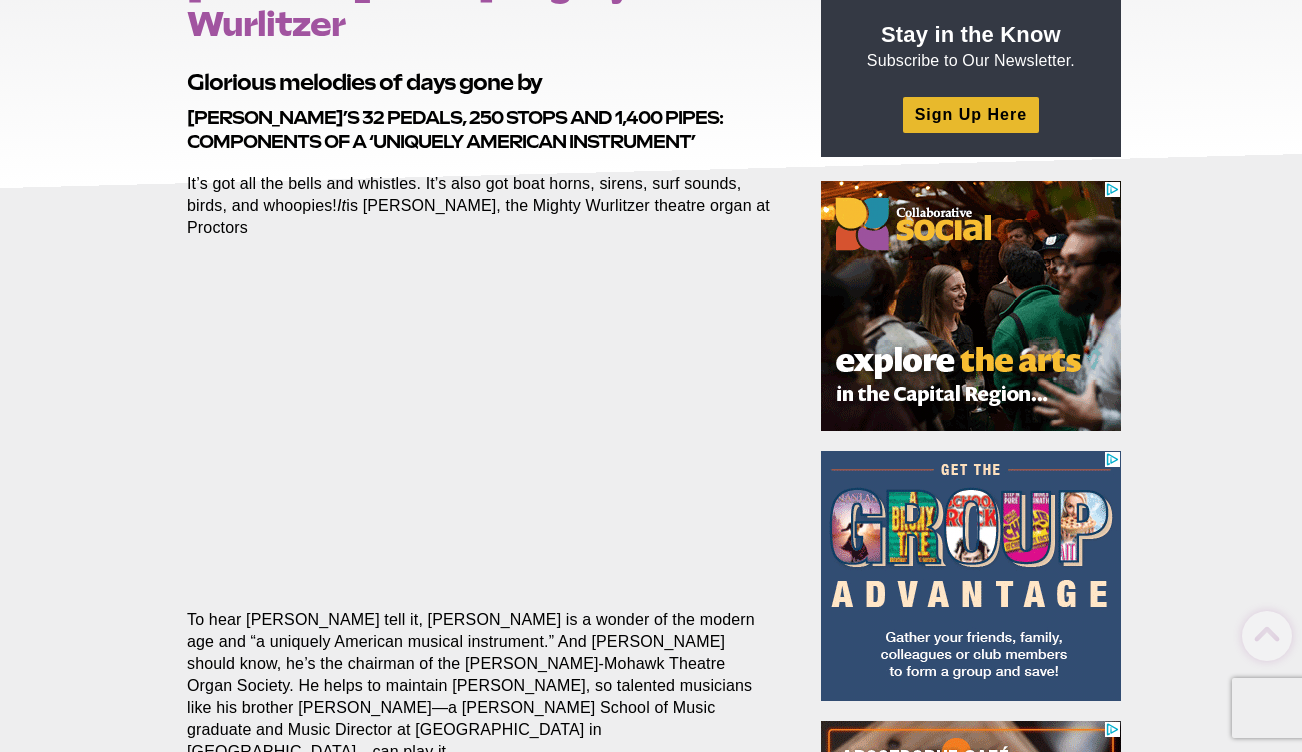 scroll, scrollTop: 333, scrollLeft: 0, axis: vertical 